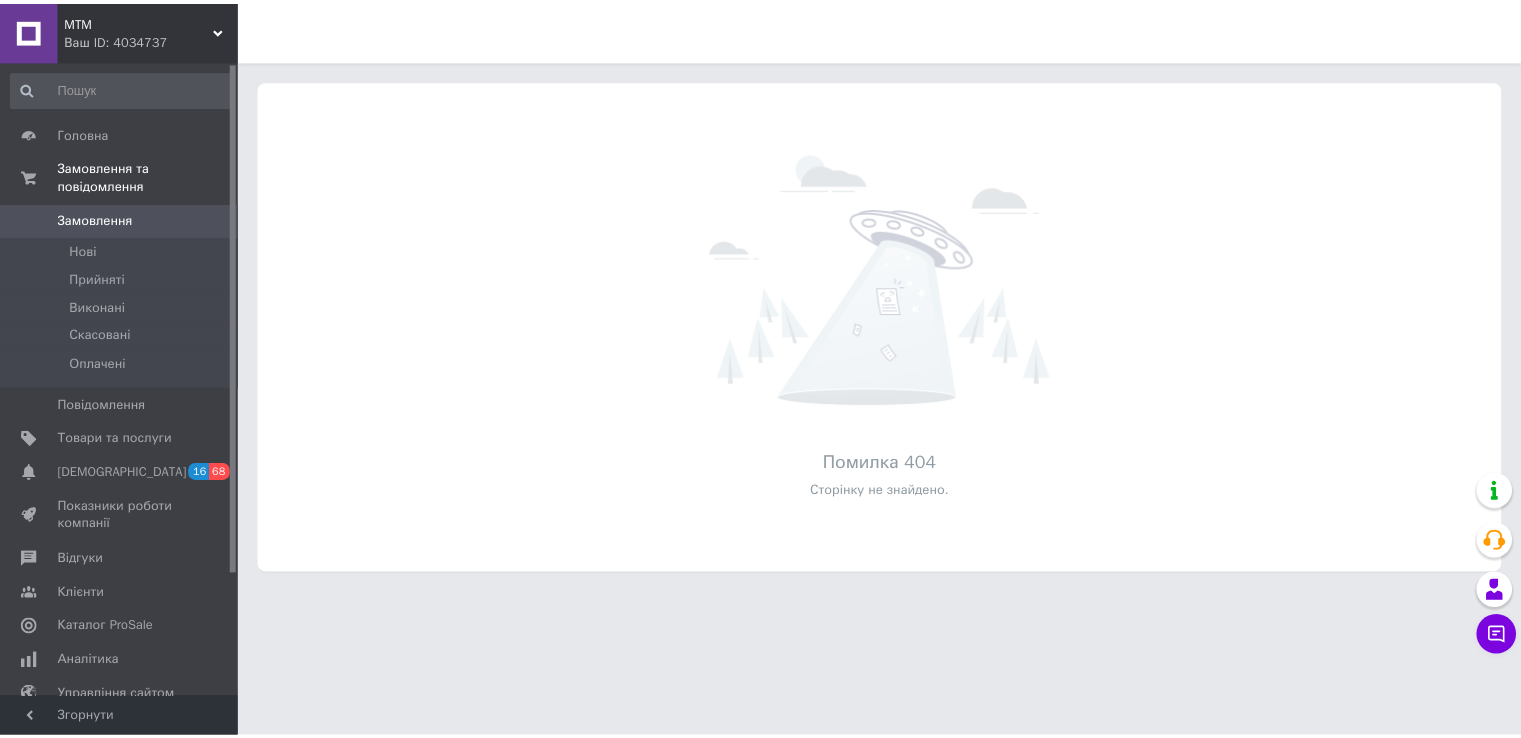 scroll, scrollTop: 0, scrollLeft: 0, axis: both 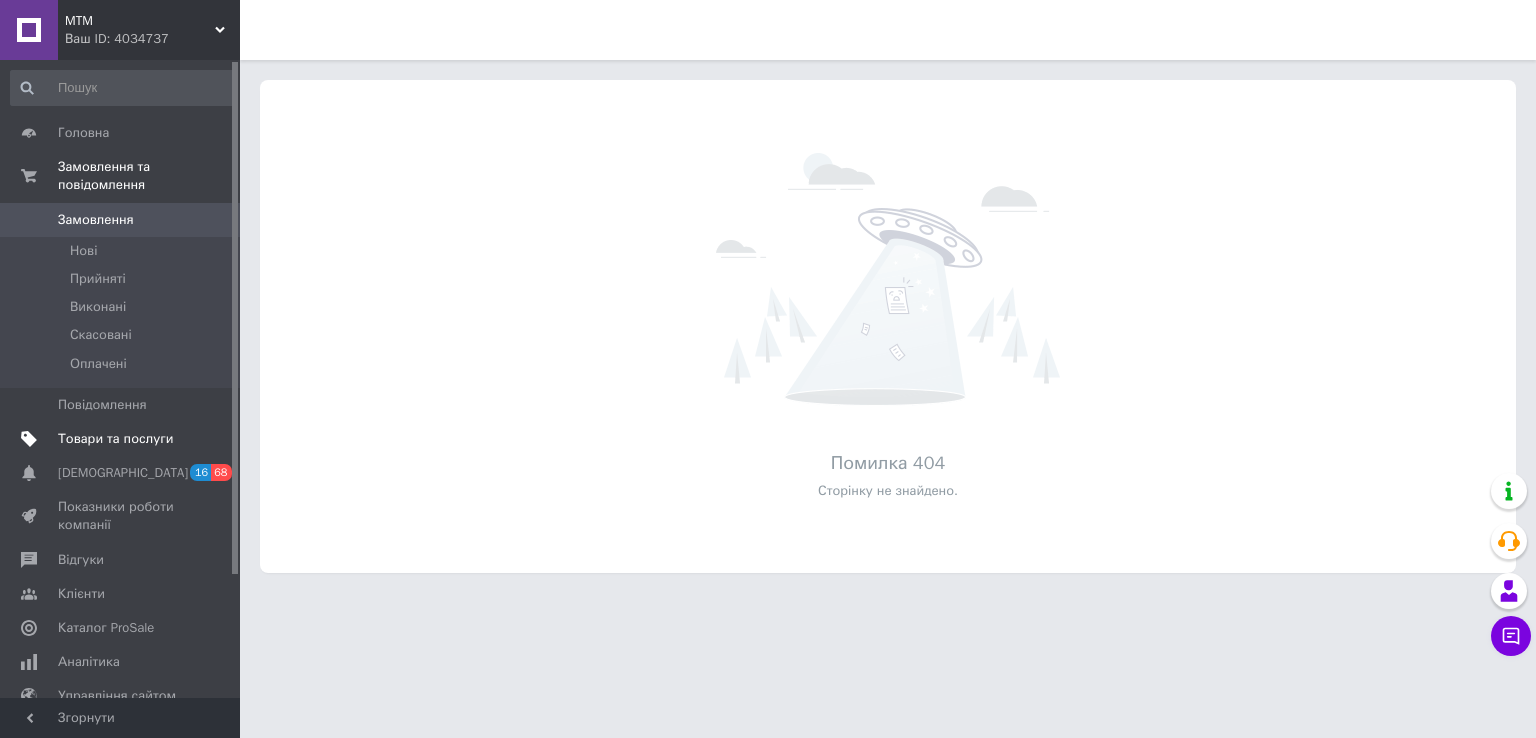 click on "Товари та послуги" at bounding box center [115, 439] 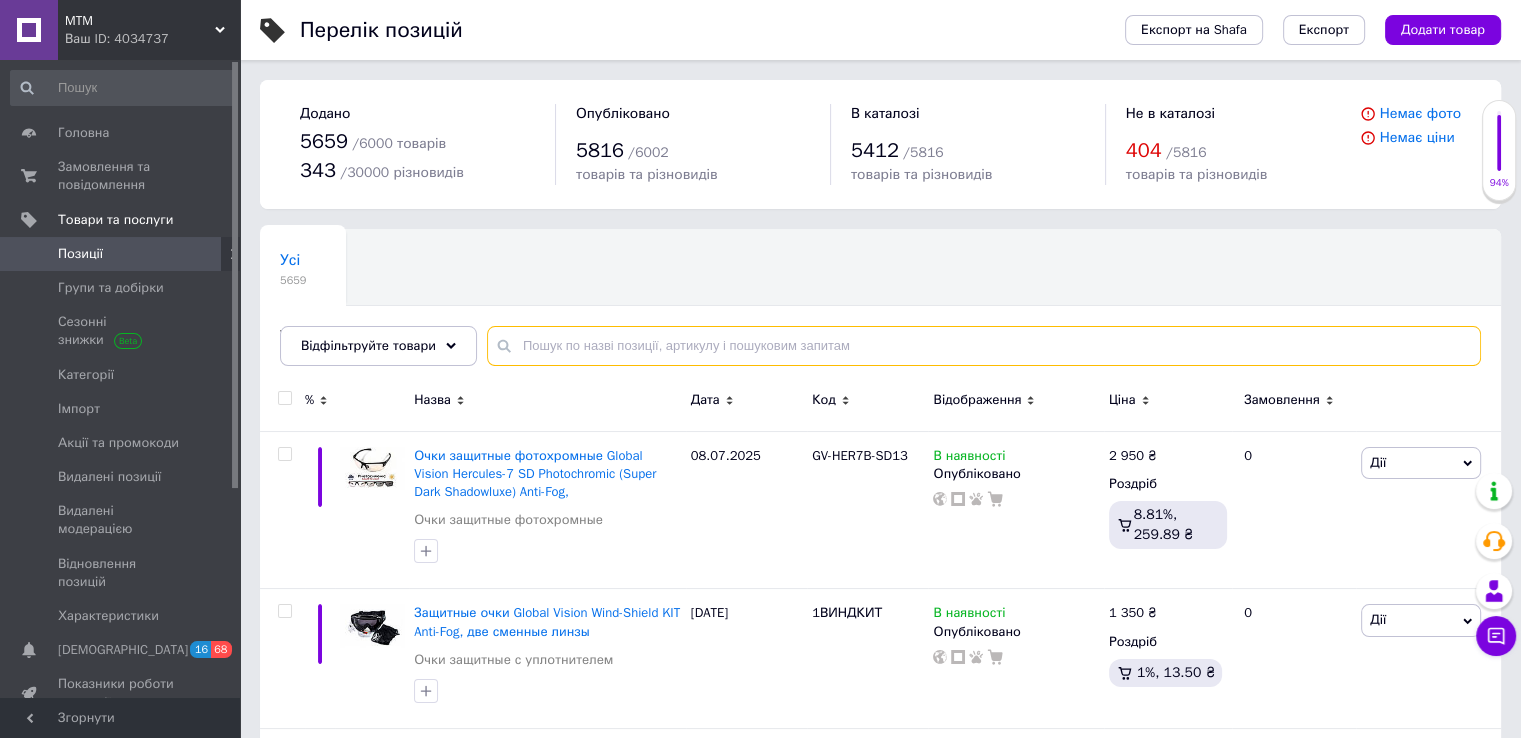 click at bounding box center (984, 346) 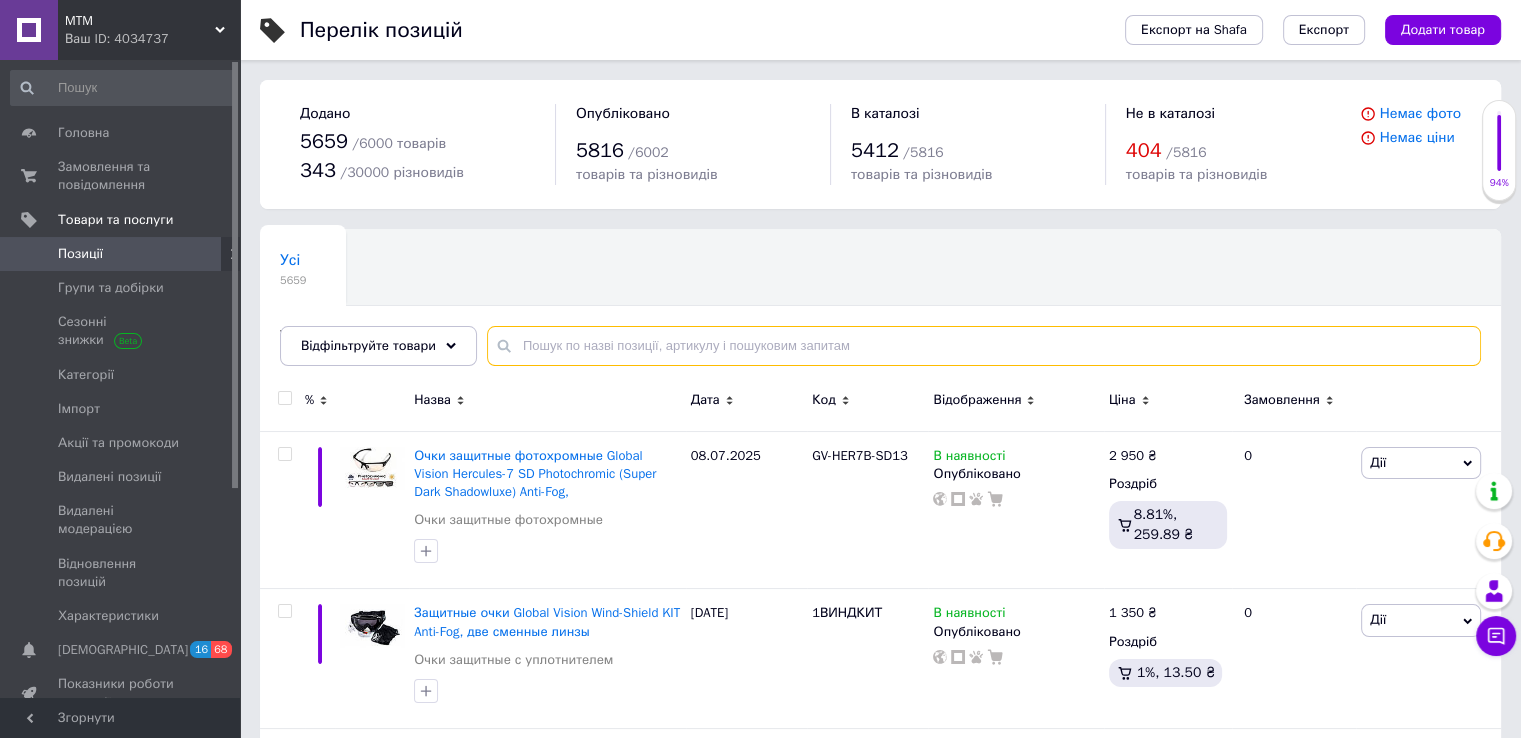 paste on "Манок Lass Appeaux Про серия самец косули" 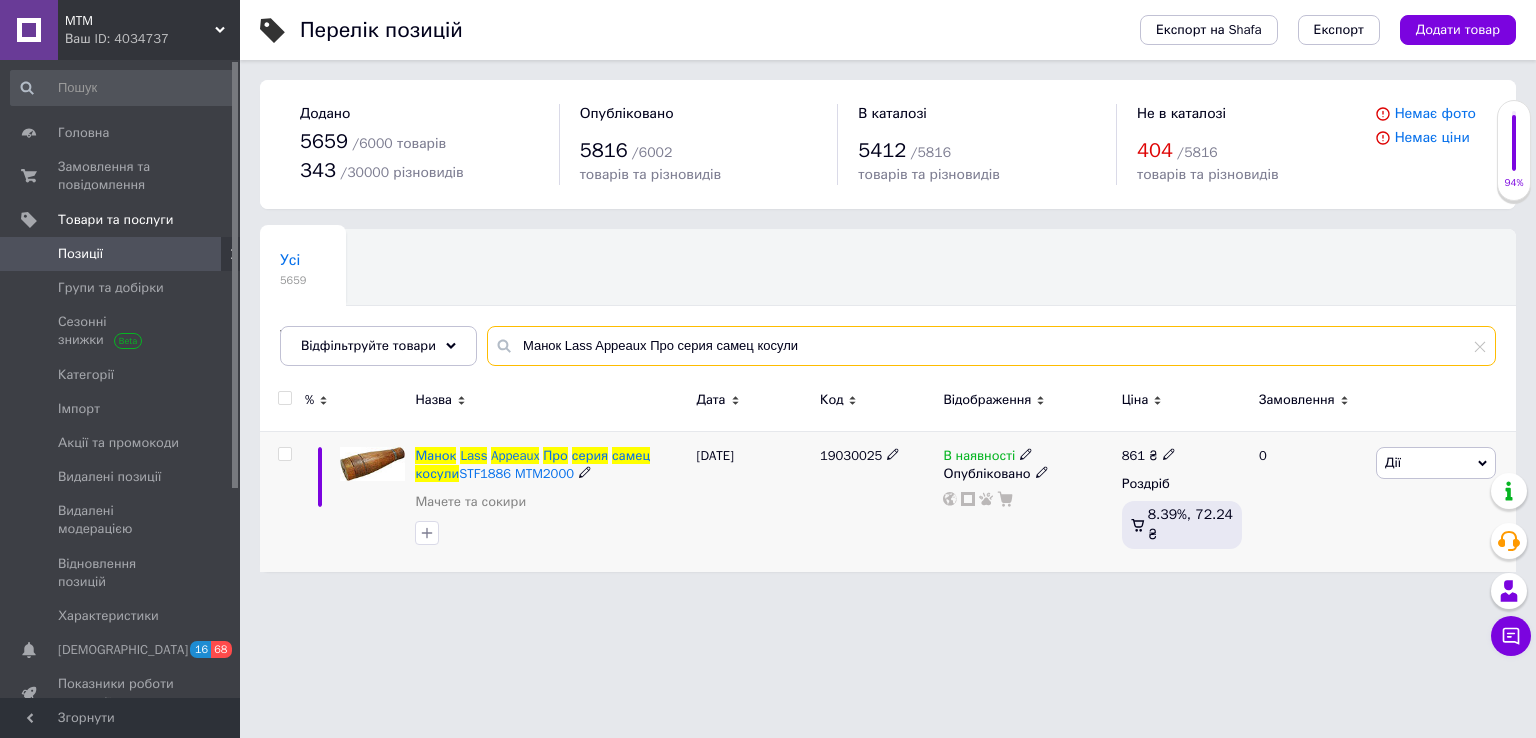 type on "Манок Lass Appeaux Про серия самец косули" 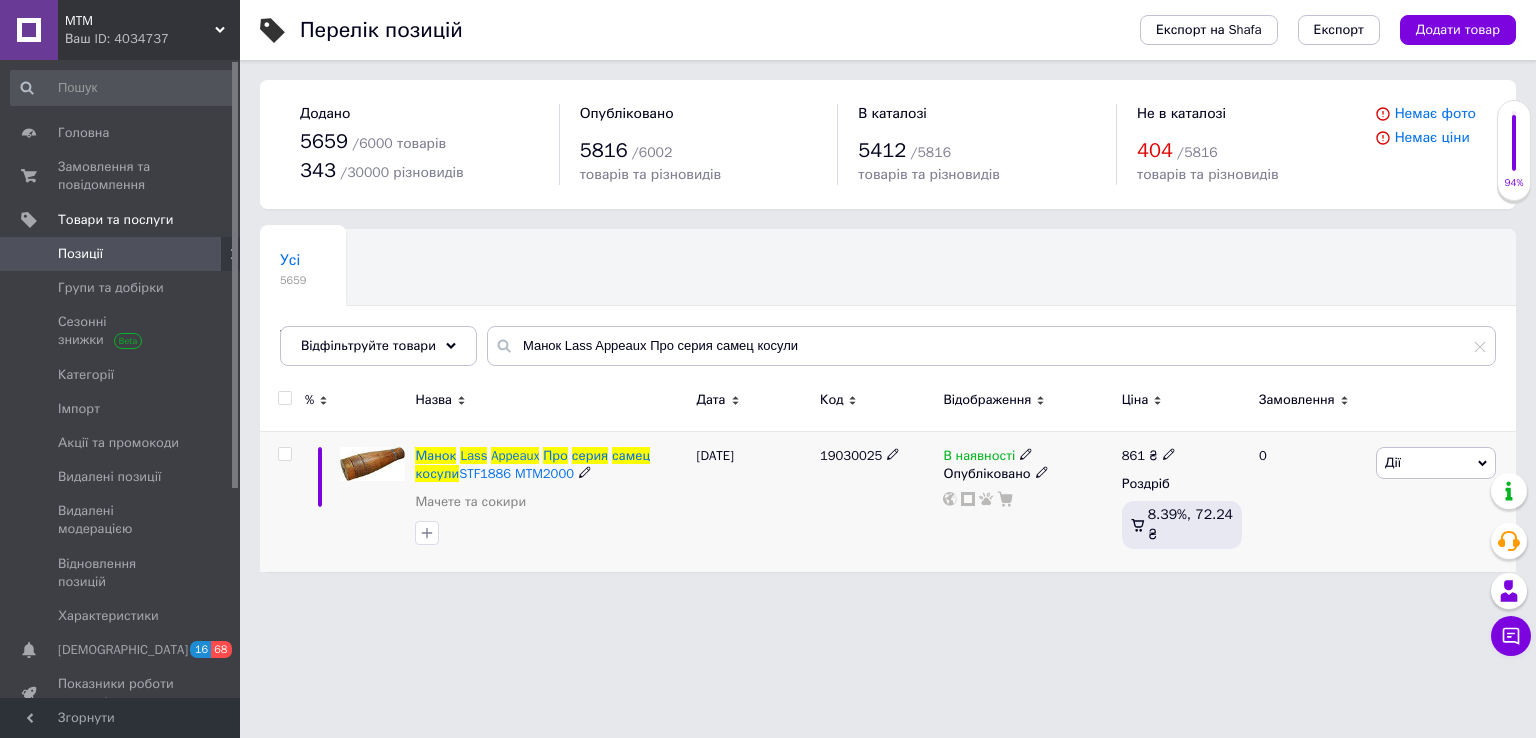 click on "В наявності" at bounding box center [979, 458] 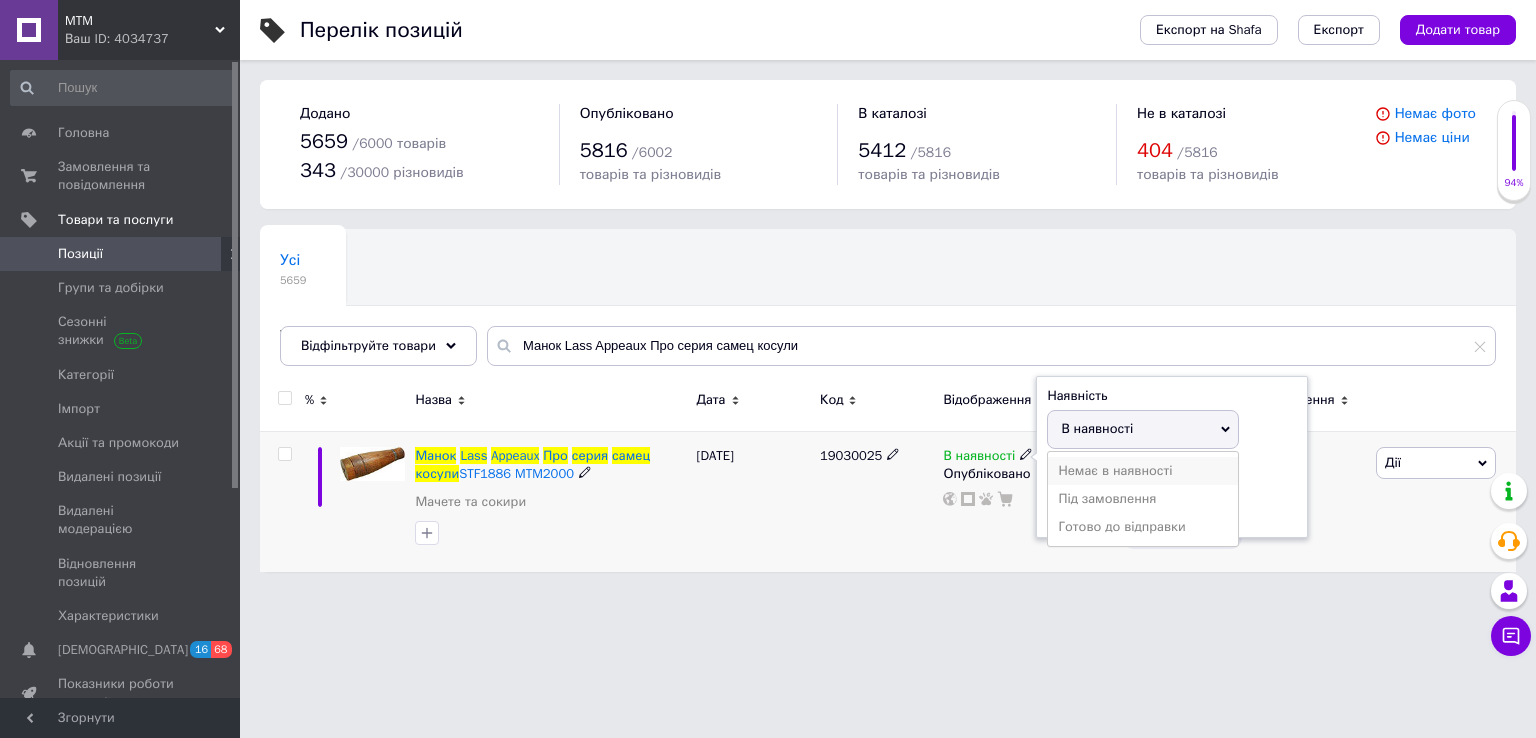 click on "Немає в наявності" at bounding box center [1143, 471] 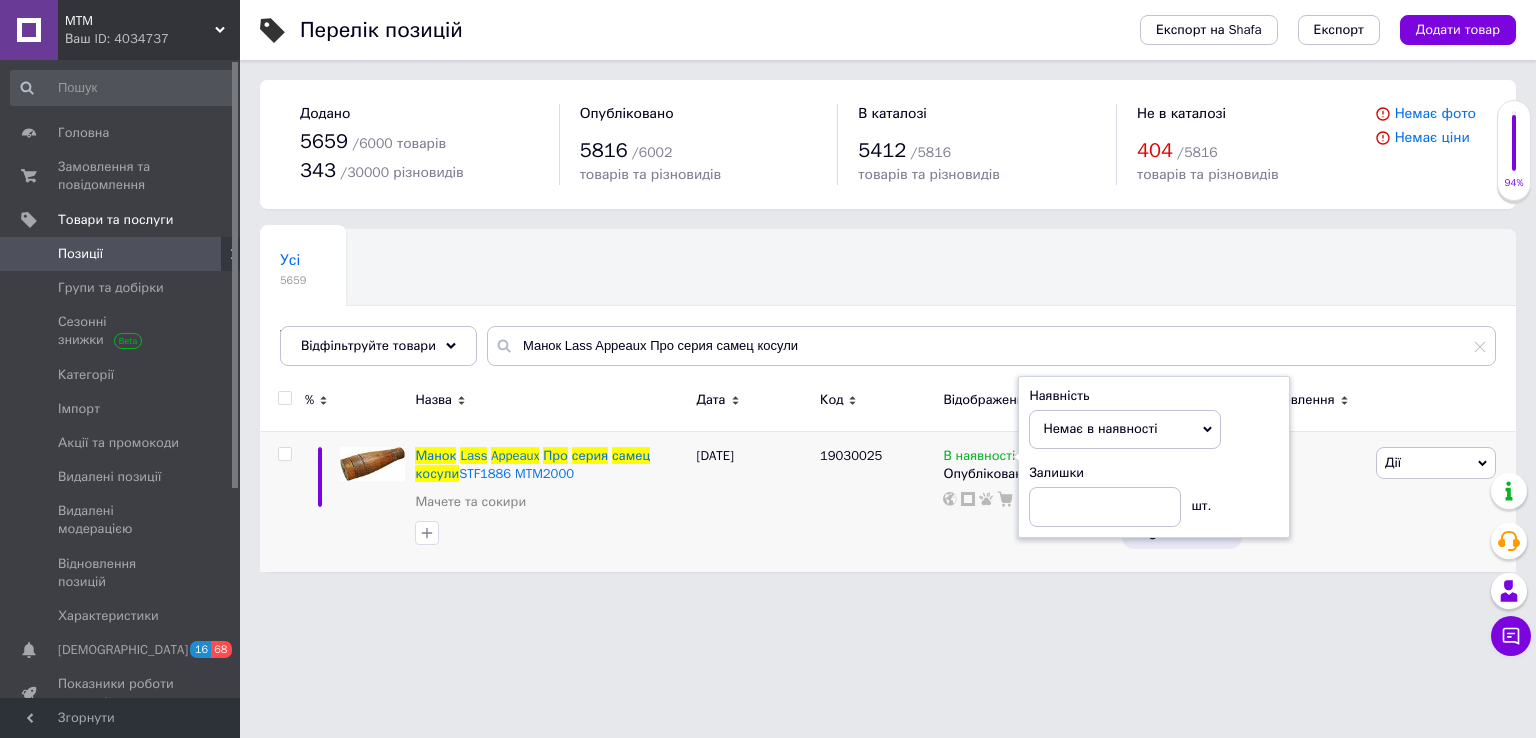 drag, startPoint x: 783, startPoint y: 673, endPoint x: 793, endPoint y: 668, distance: 11.18034 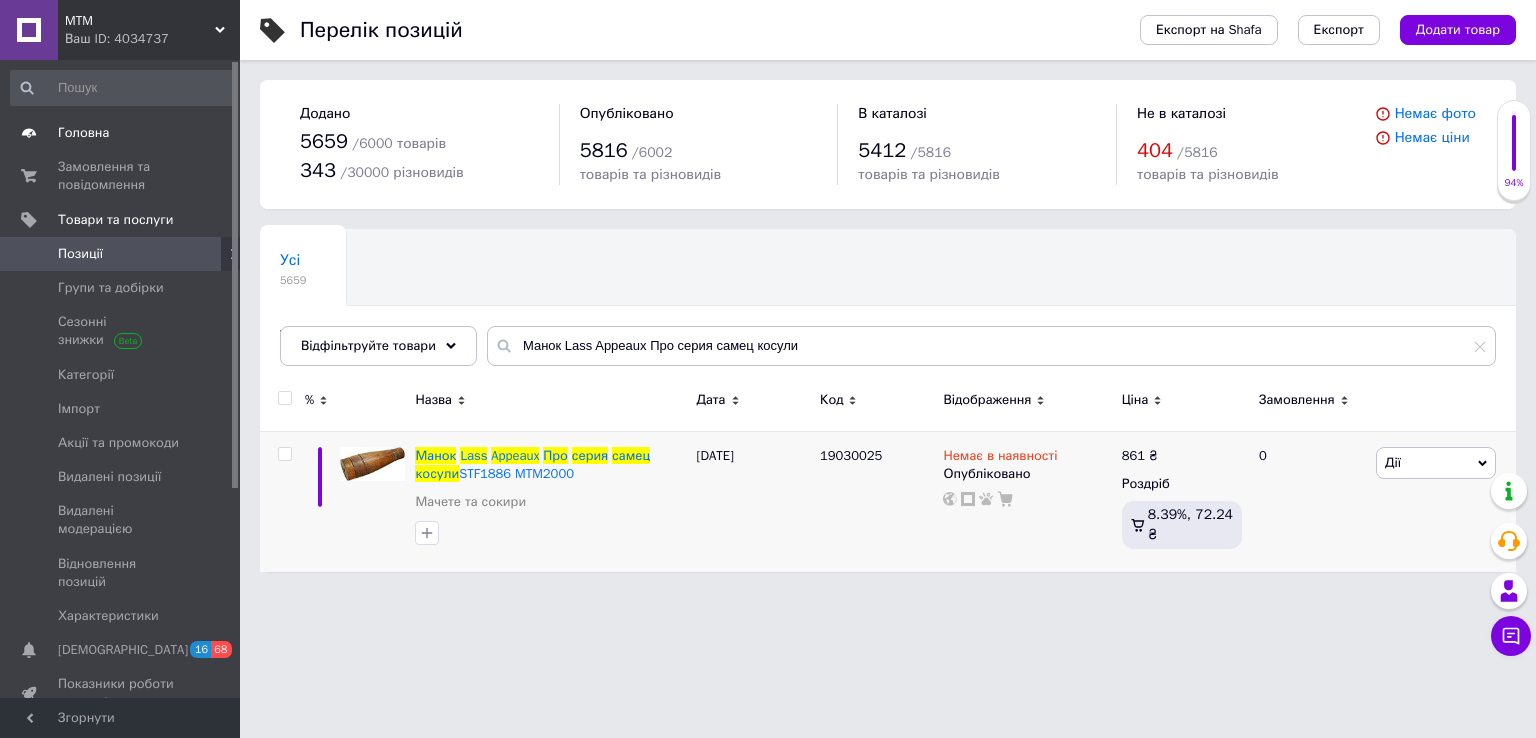 click on "Головна" at bounding box center [83, 133] 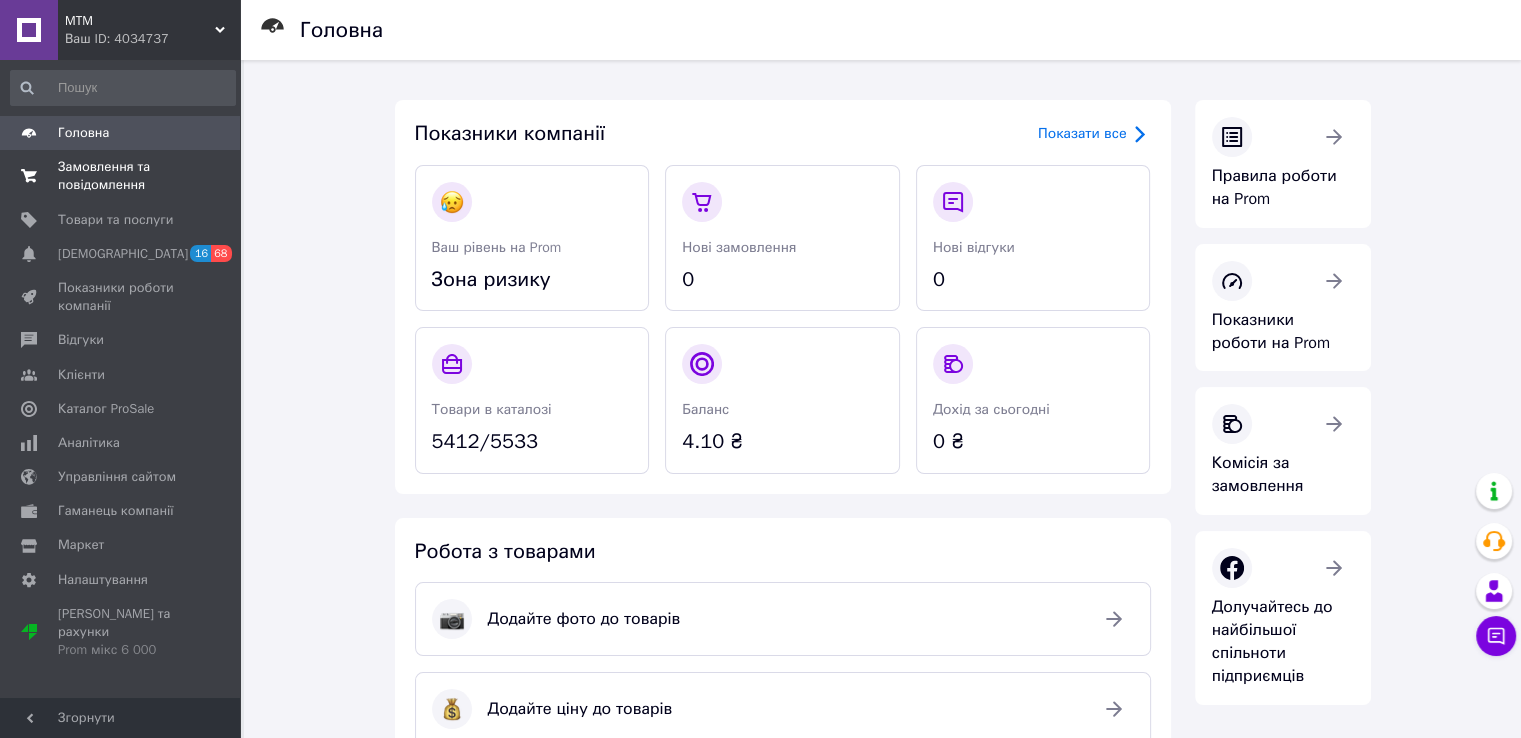 click on "Замовлення та повідомлення" at bounding box center [121, 176] 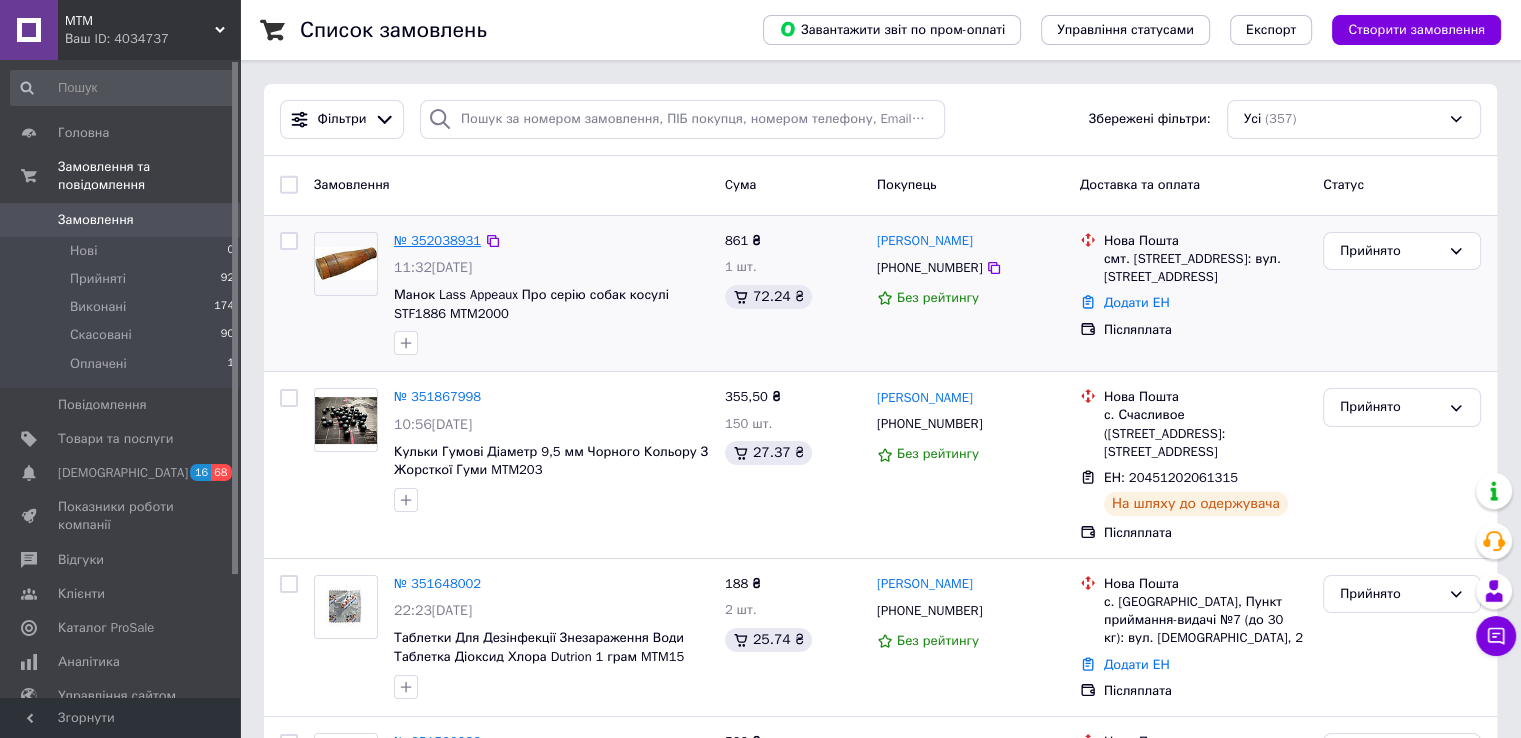 click on "№ 352038931" at bounding box center (437, 240) 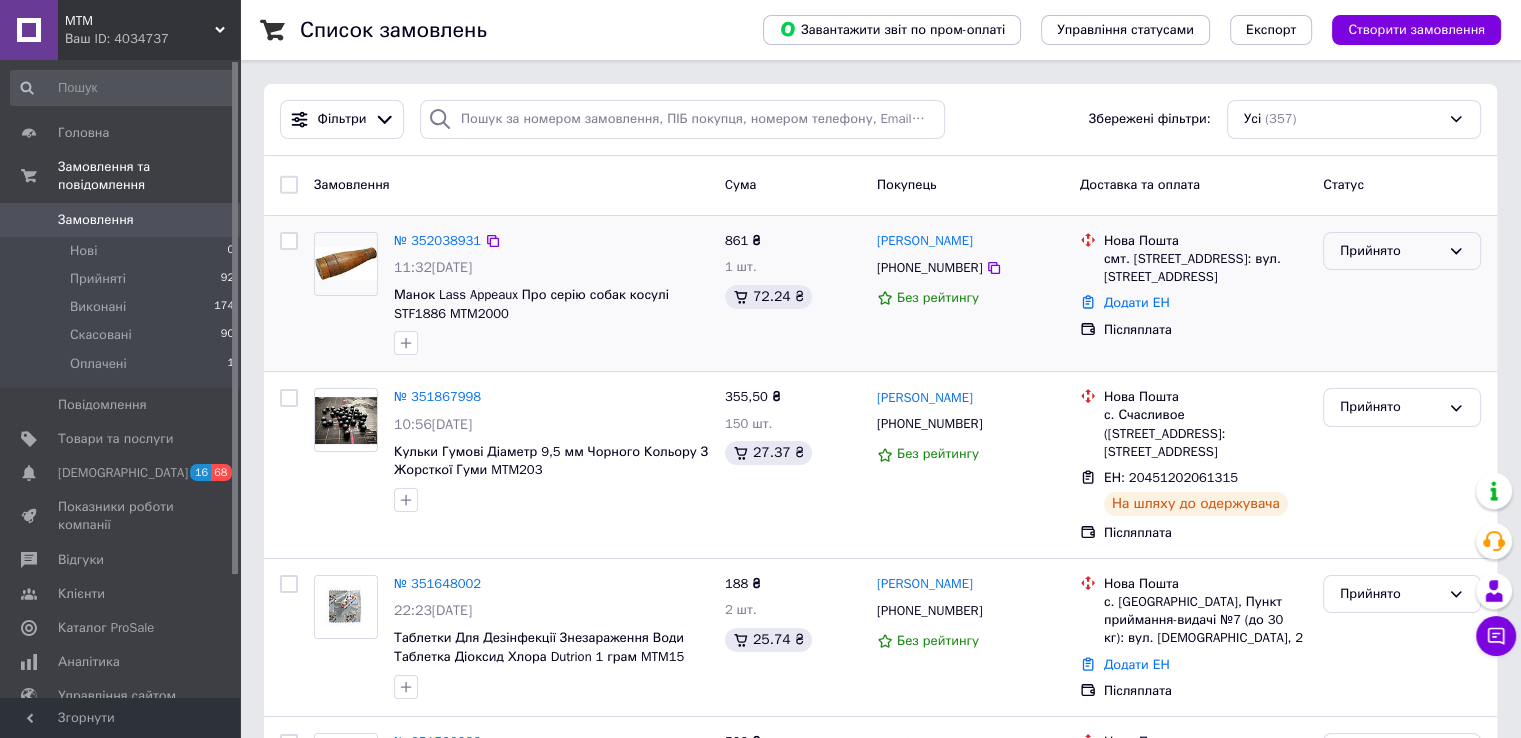 click 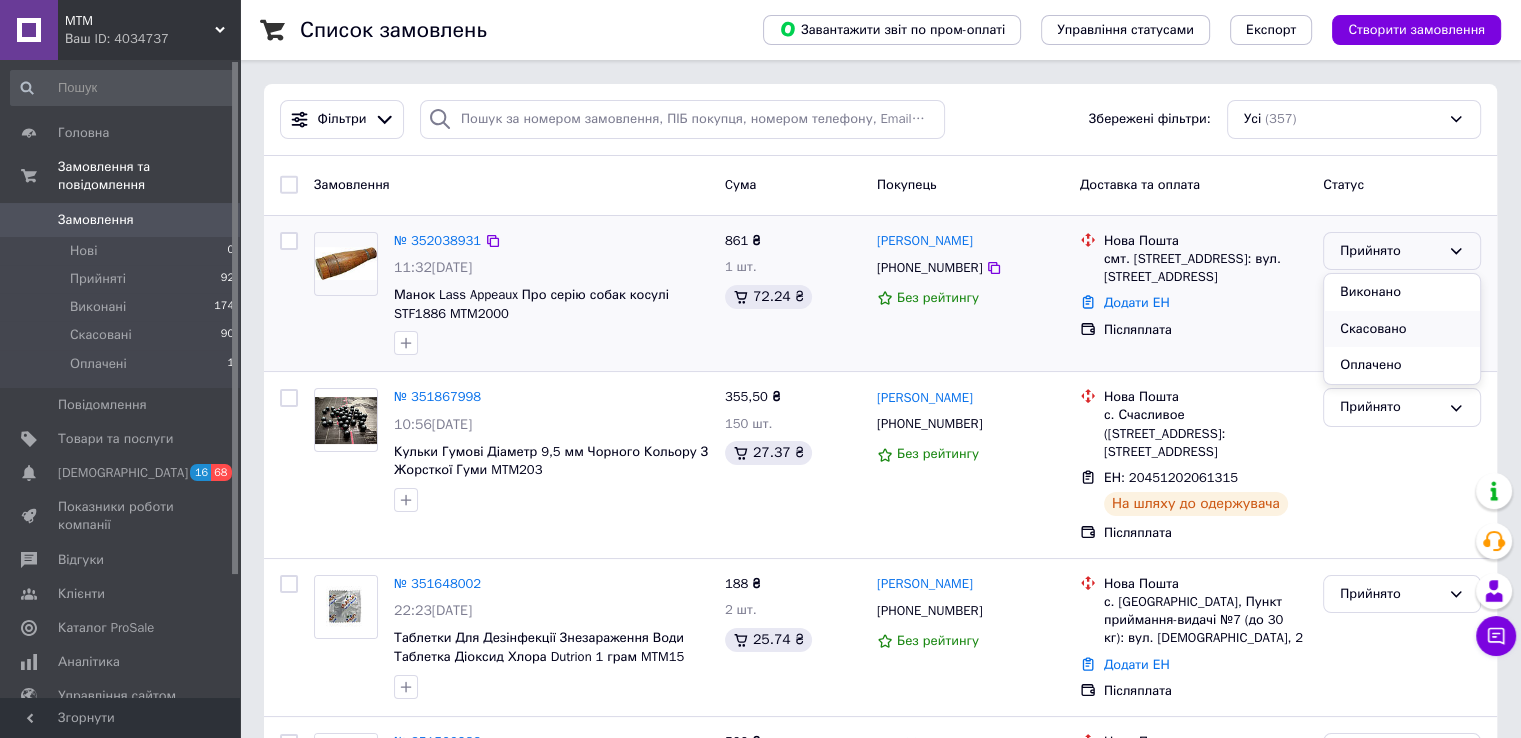 click on "Скасовано" at bounding box center (1402, 329) 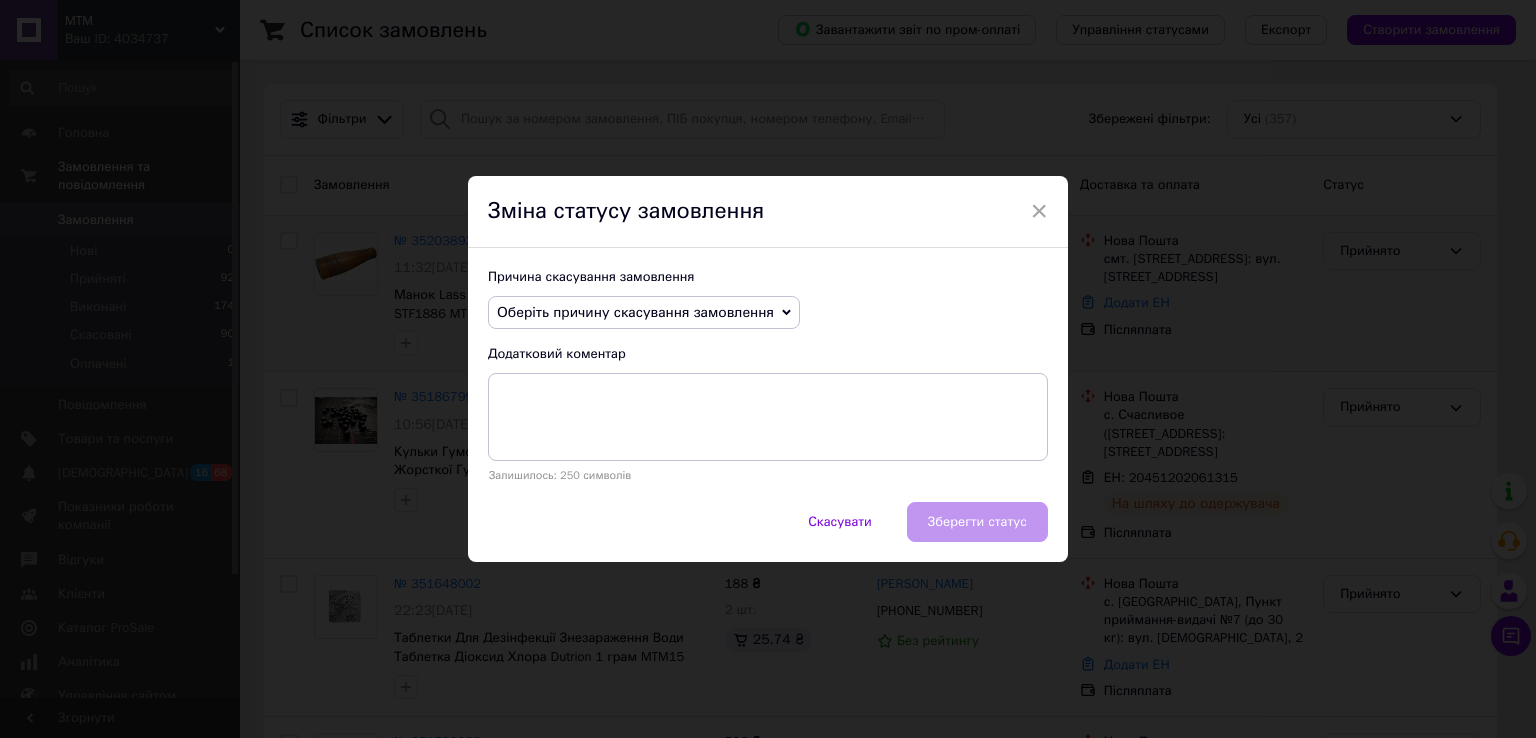 click 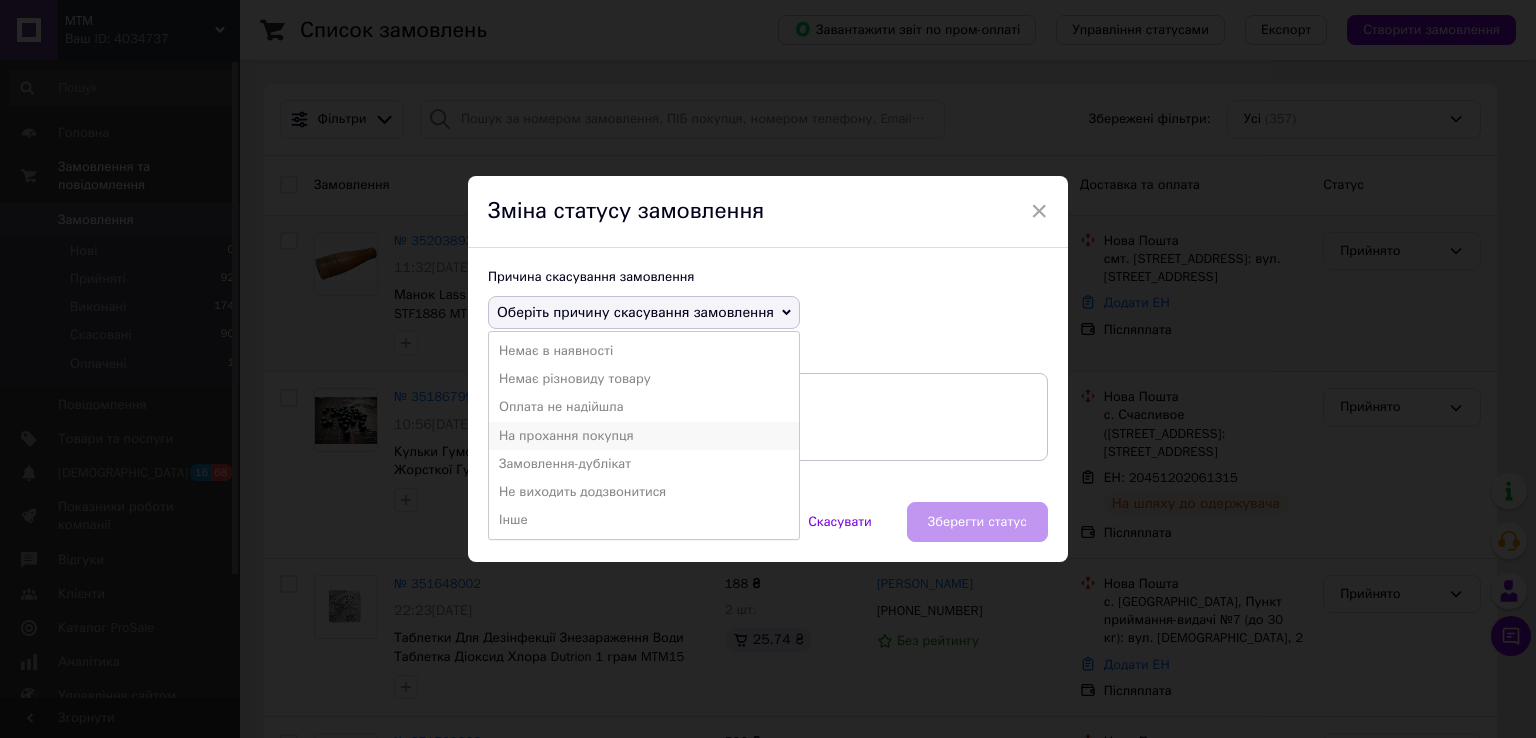 click on "На прохання покупця" at bounding box center [644, 436] 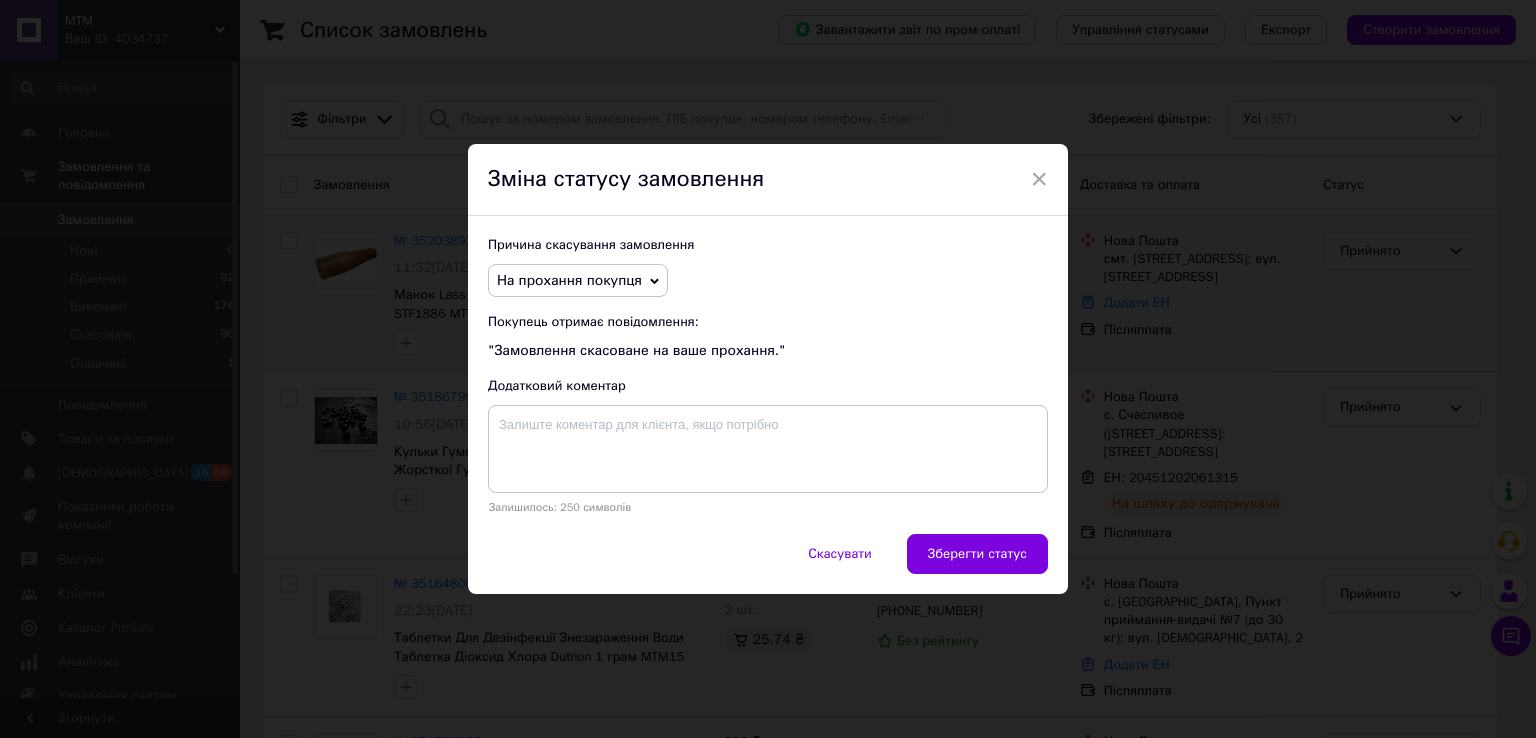 click on "Зберегти статус" at bounding box center [977, 554] 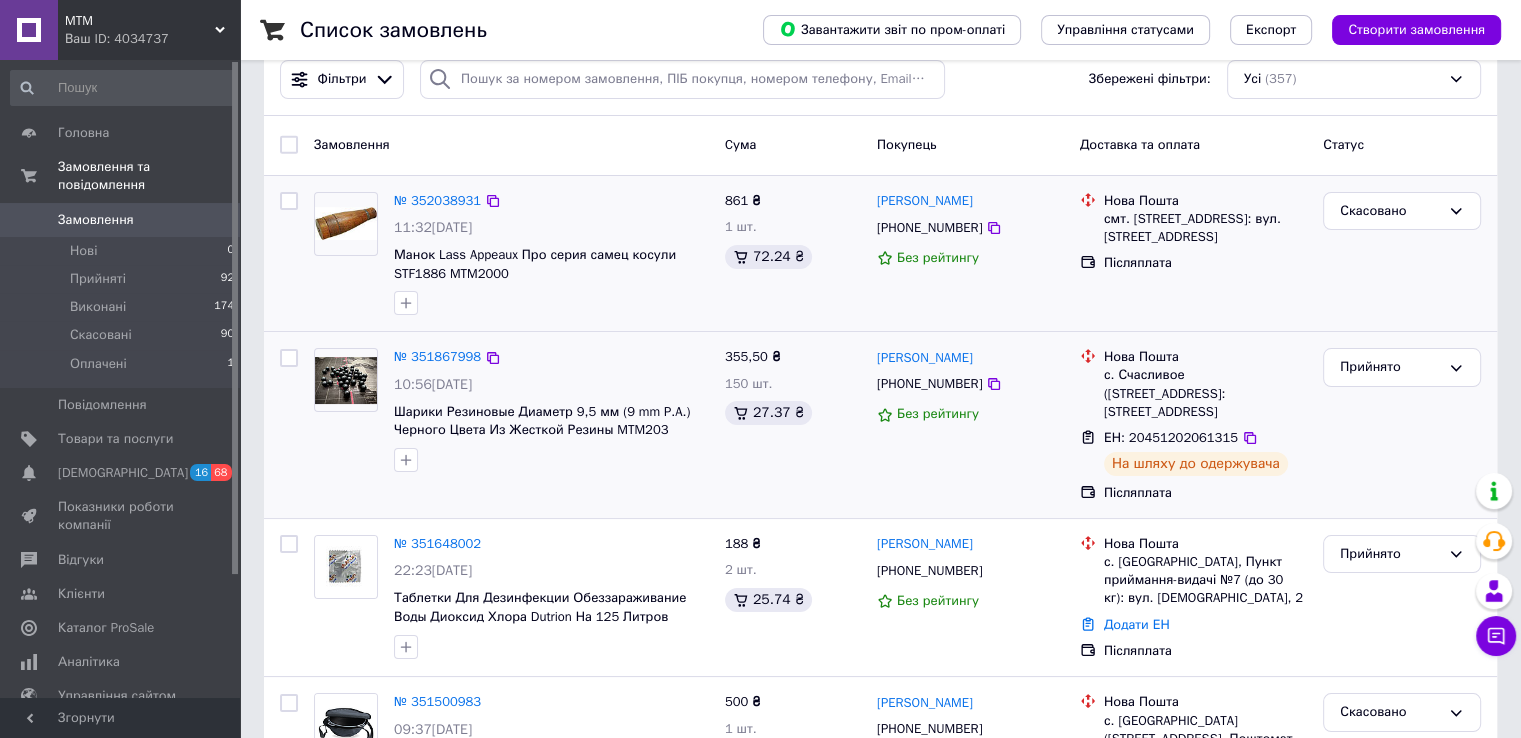 scroll, scrollTop: 0, scrollLeft: 0, axis: both 